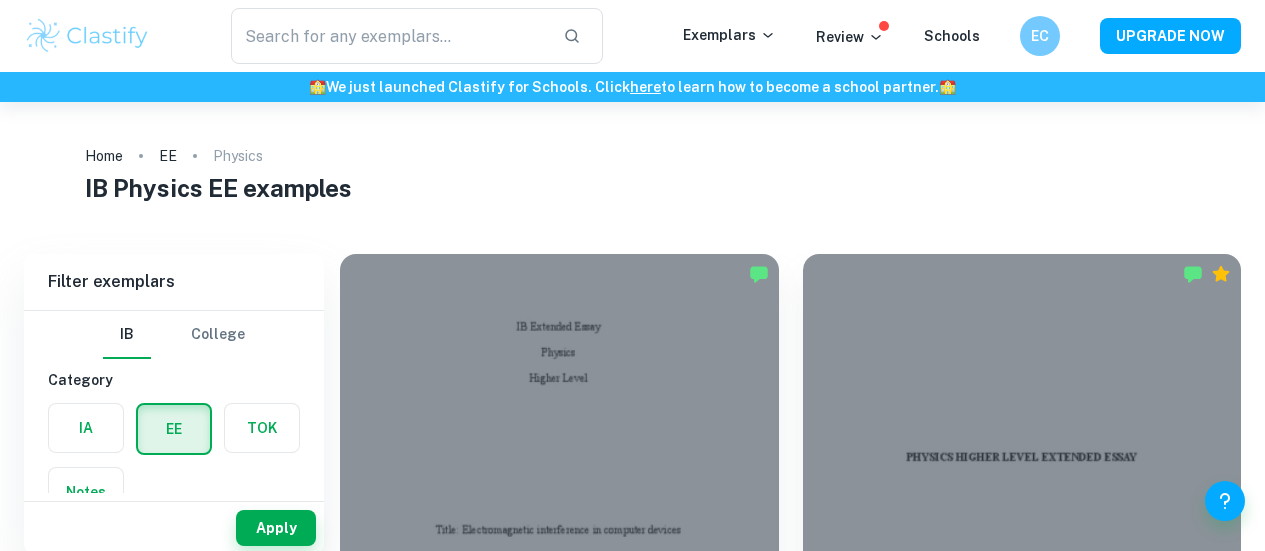scroll, scrollTop: 0, scrollLeft: 0, axis: both 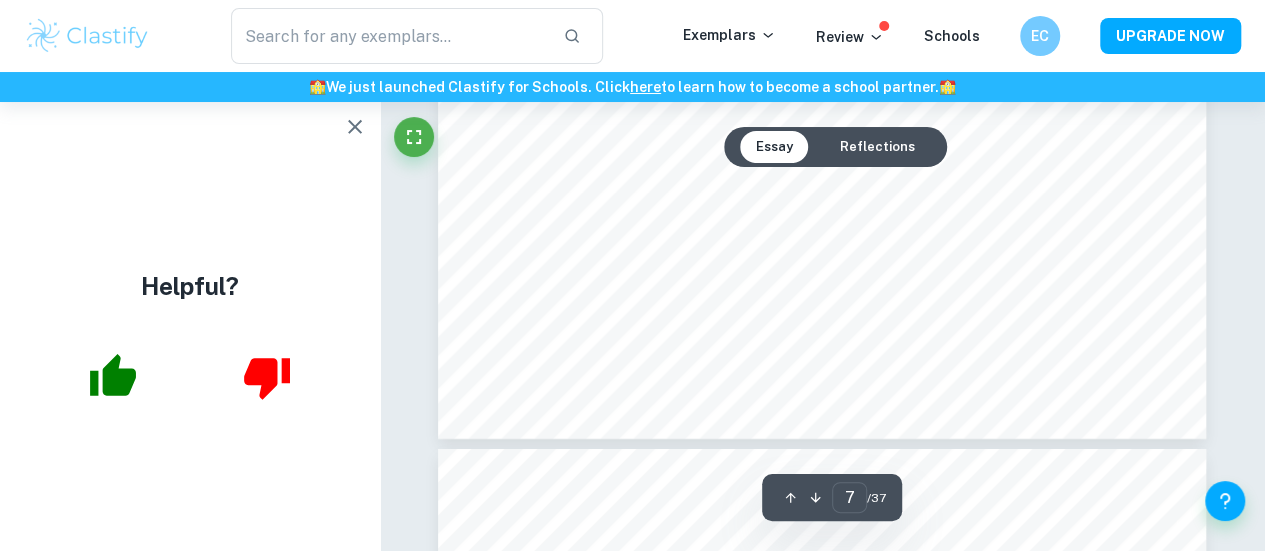 type on "8" 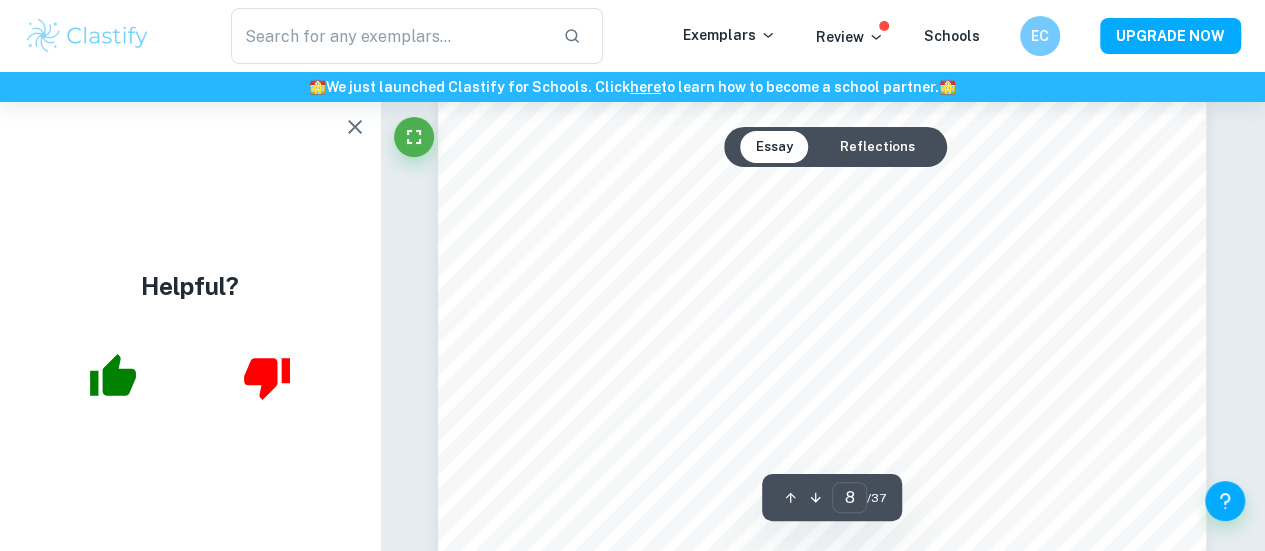 scroll, scrollTop: 7298, scrollLeft: 0, axis: vertical 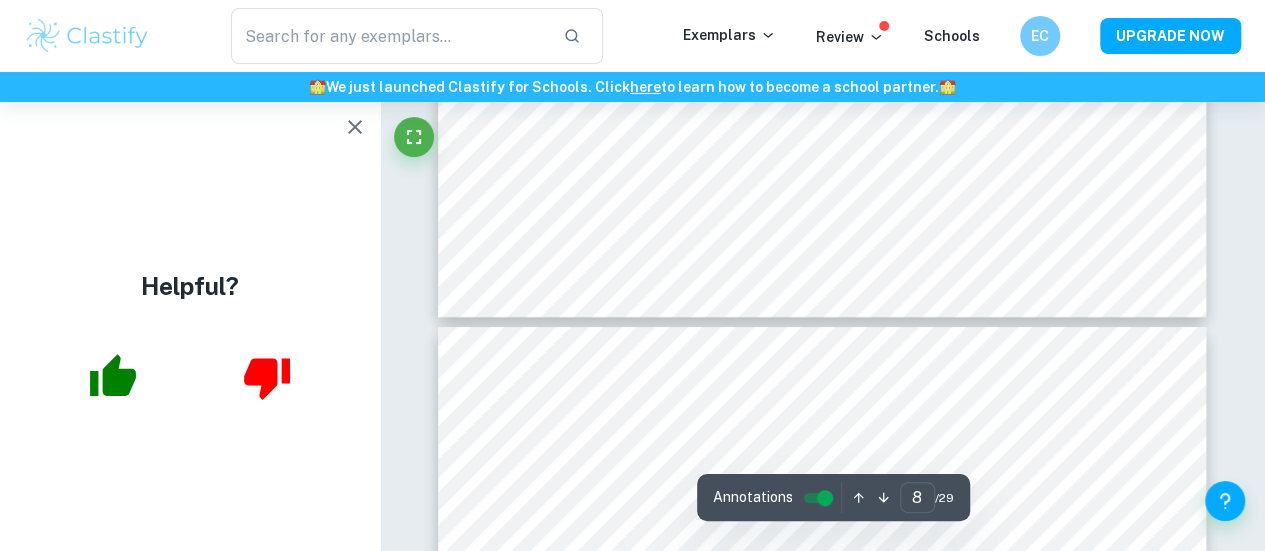 type on "7" 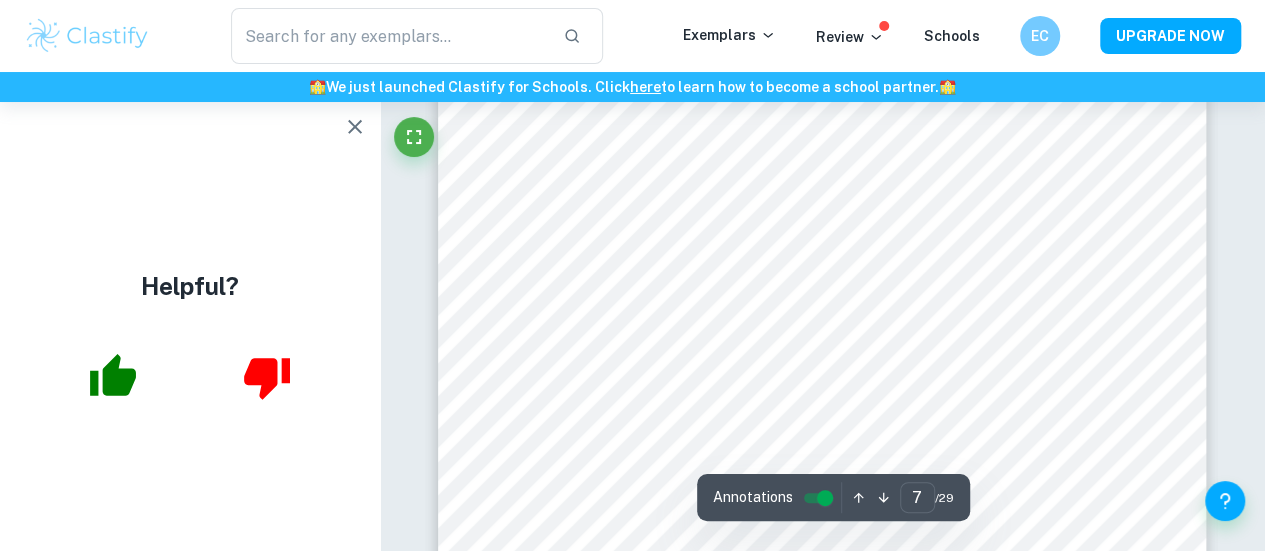 scroll, scrollTop: 6903, scrollLeft: 0, axis: vertical 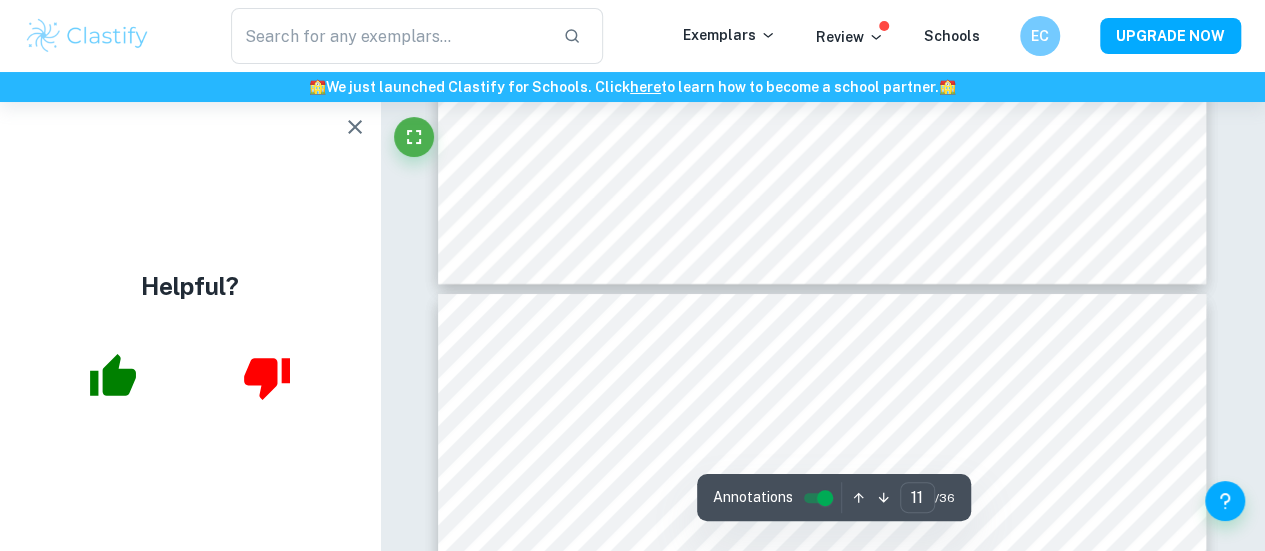 type on "10" 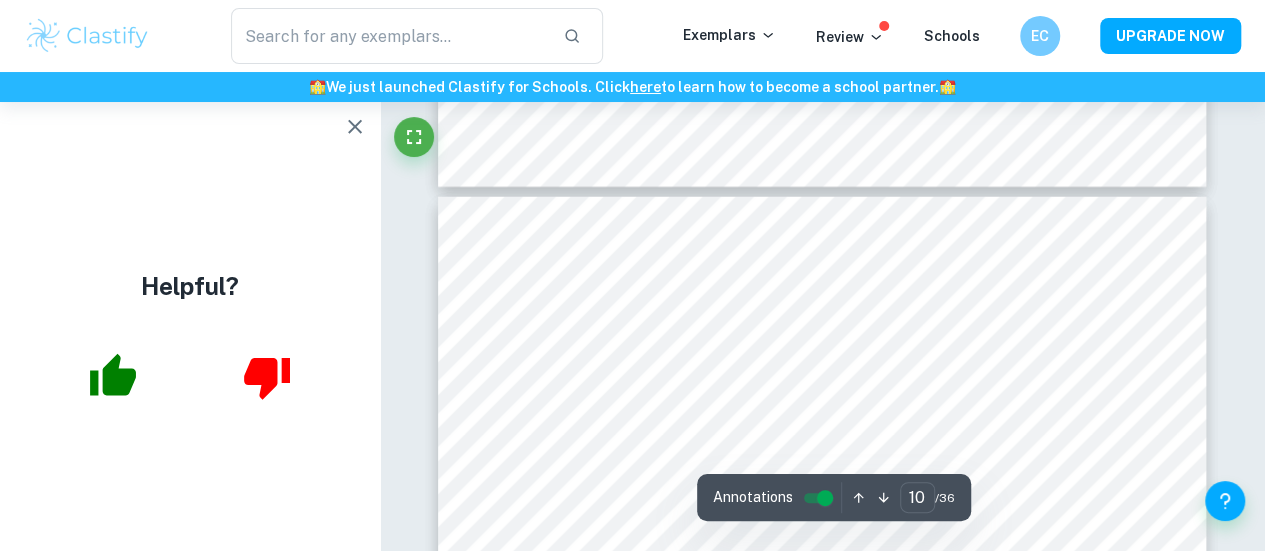 scroll, scrollTop: 10133, scrollLeft: 0, axis: vertical 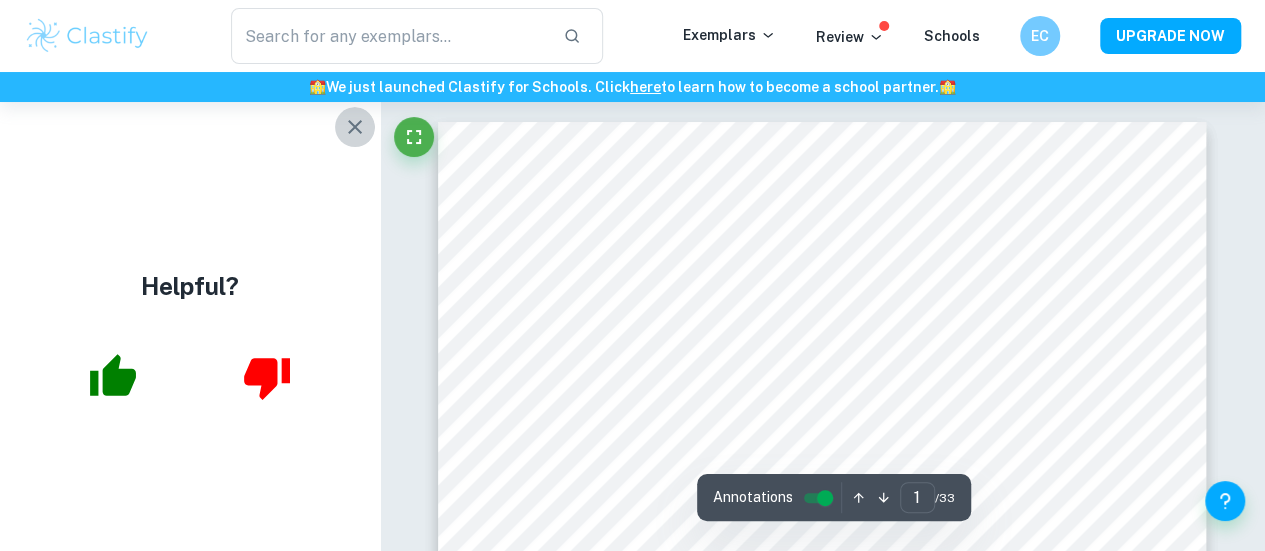 click 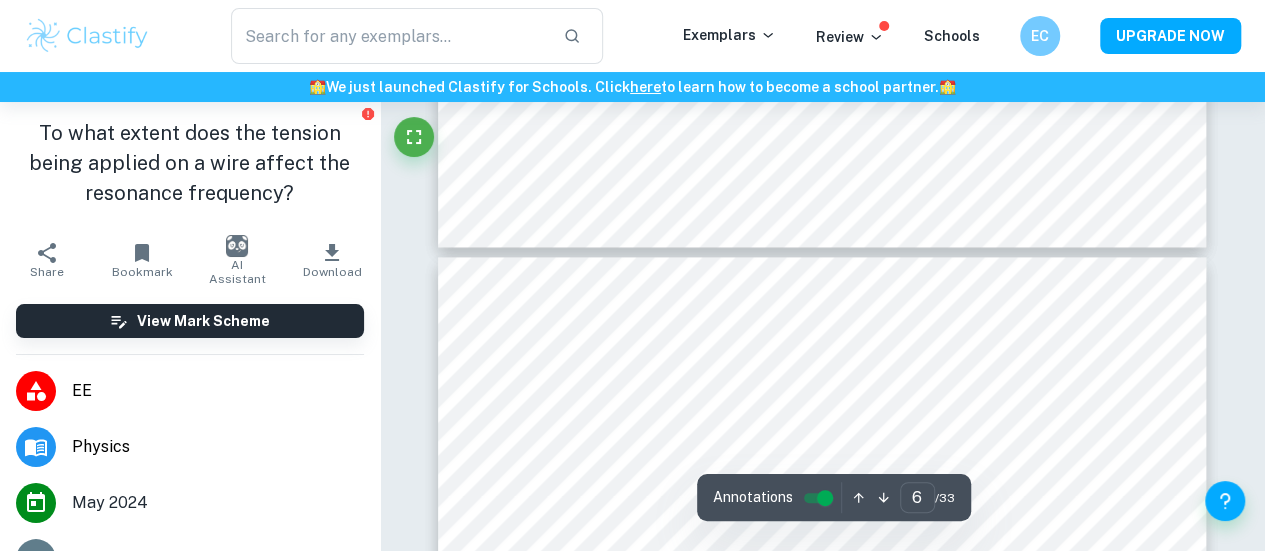 scroll, scrollTop: 5107, scrollLeft: 0, axis: vertical 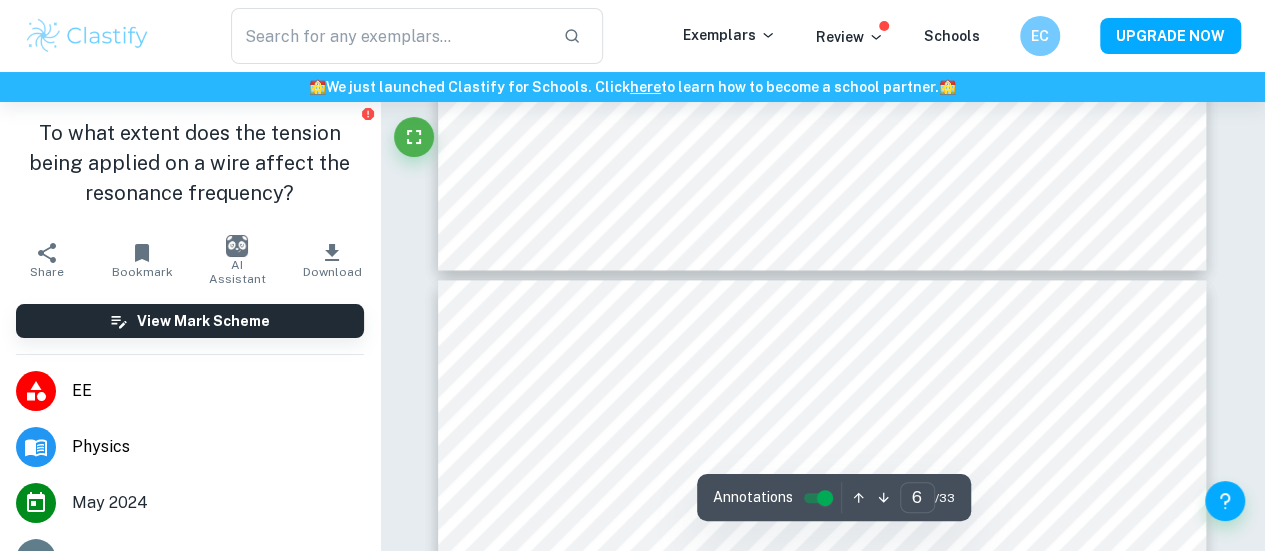 type on "5" 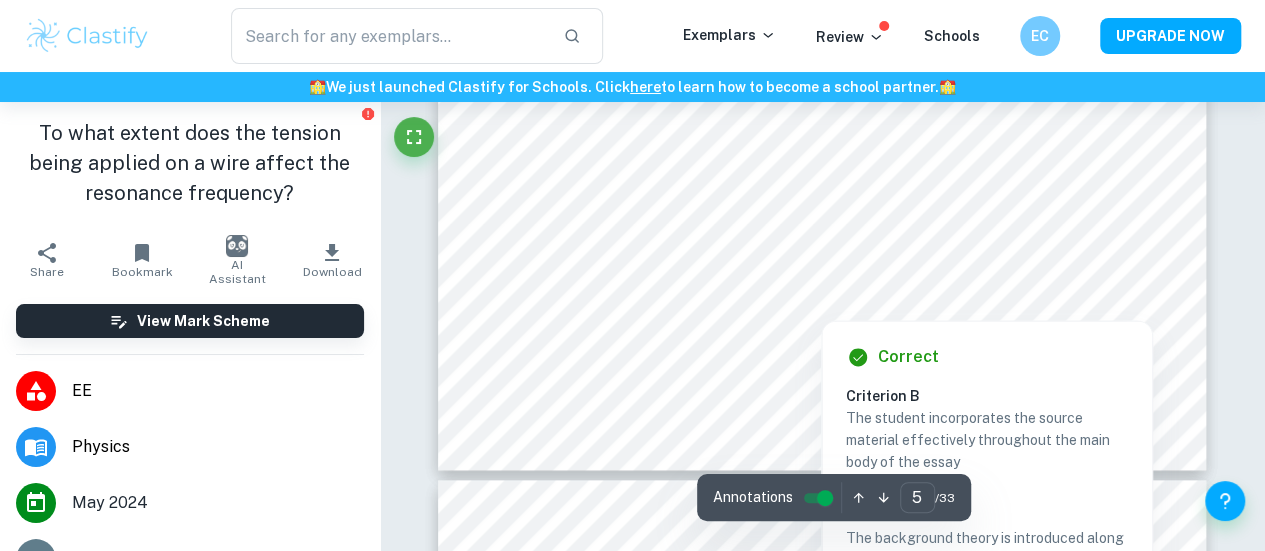 scroll, scrollTop: 4843, scrollLeft: 0, axis: vertical 